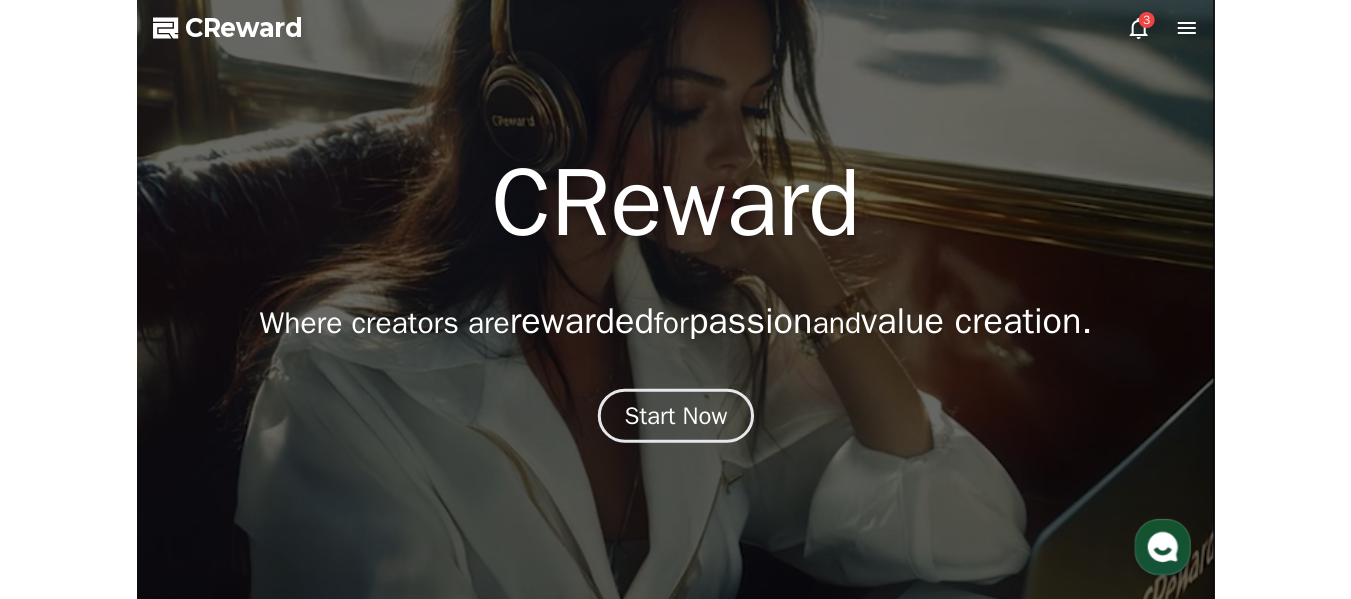 scroll, scrollTop: 0, scrollLeft: 0, axis: both 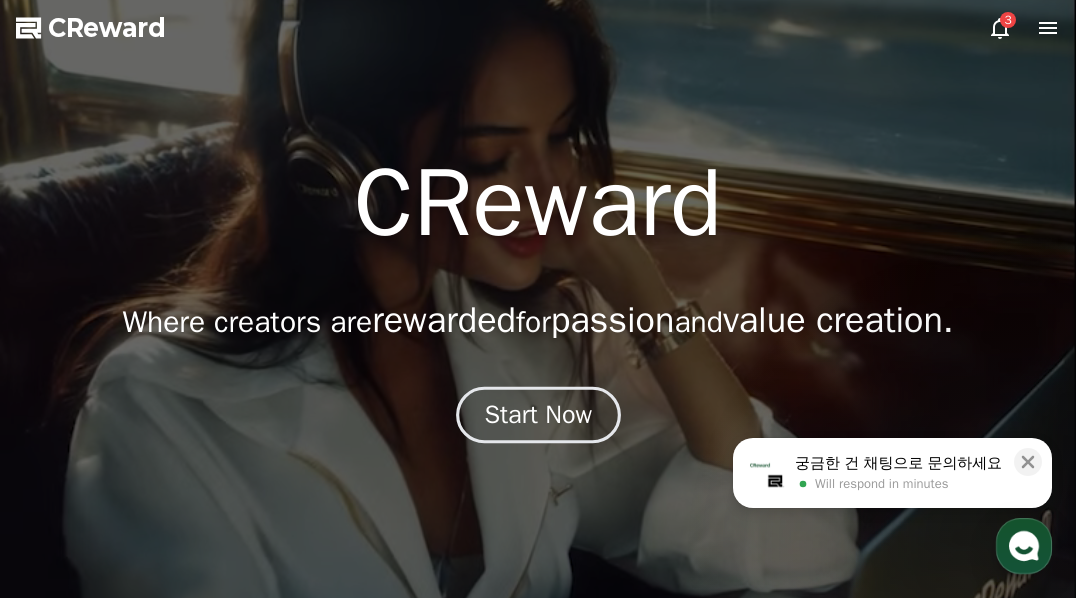 click on "Start Now" at bounding box center (538, 415) 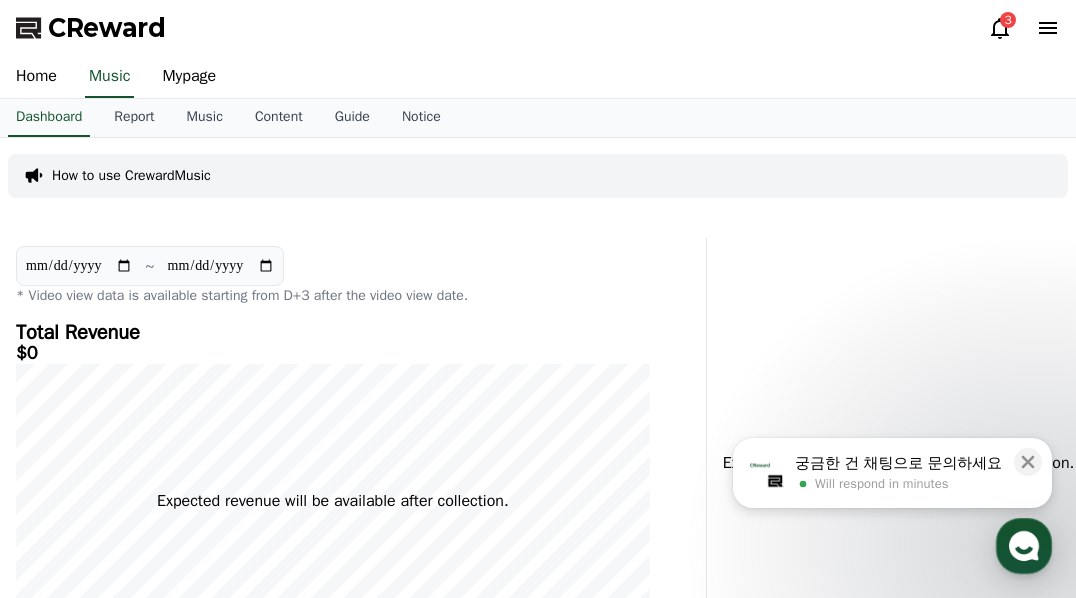 click 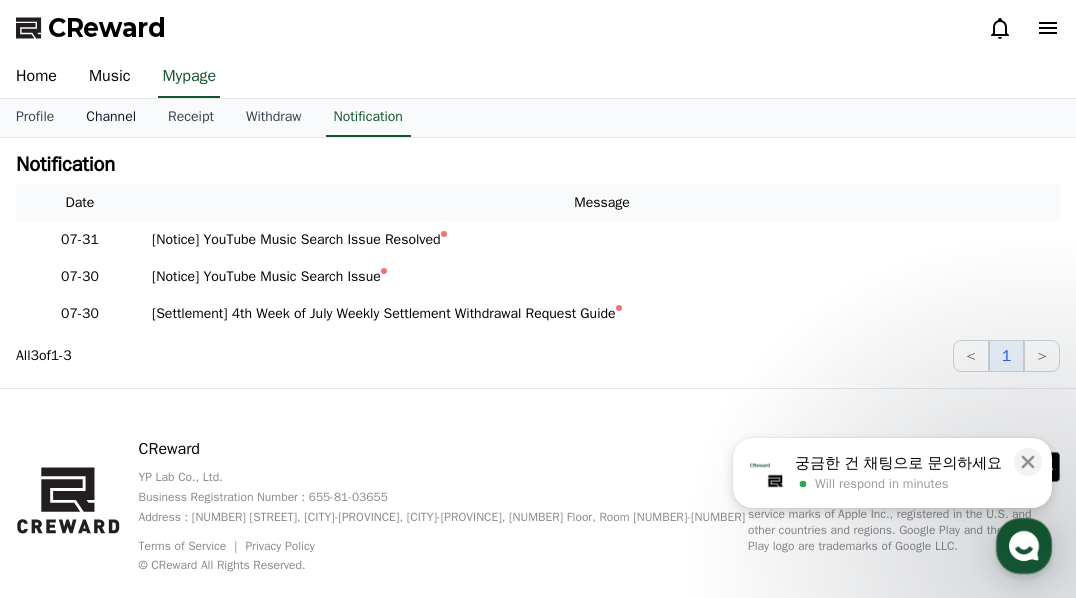 click on "Channel" at bounding box center [111, 118] 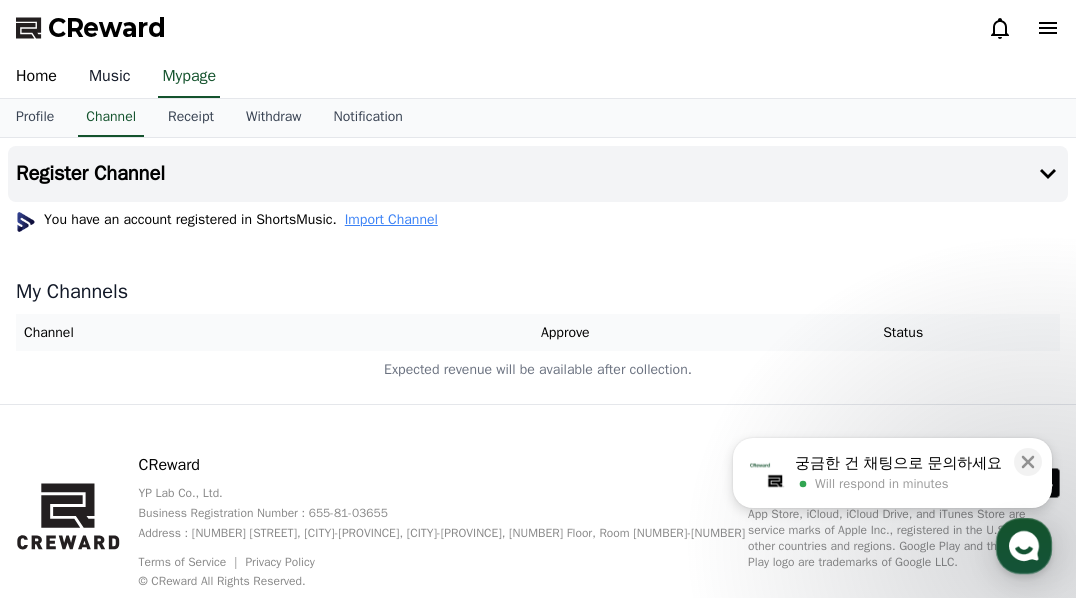 click on "Music" at bounding box center [110, 77] 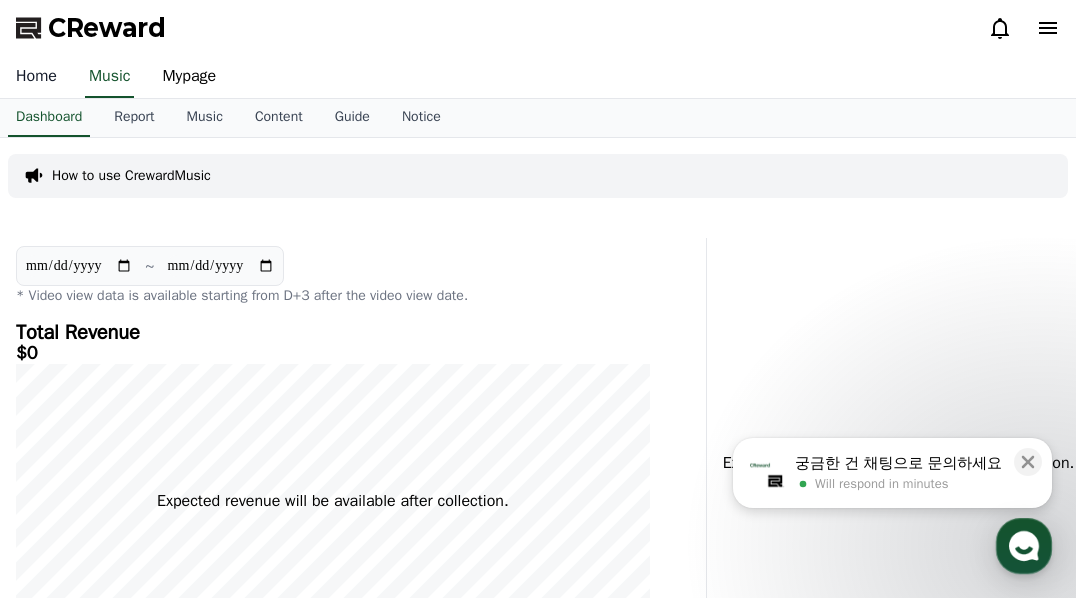 click on "Home" at bounding box center (36, 77) 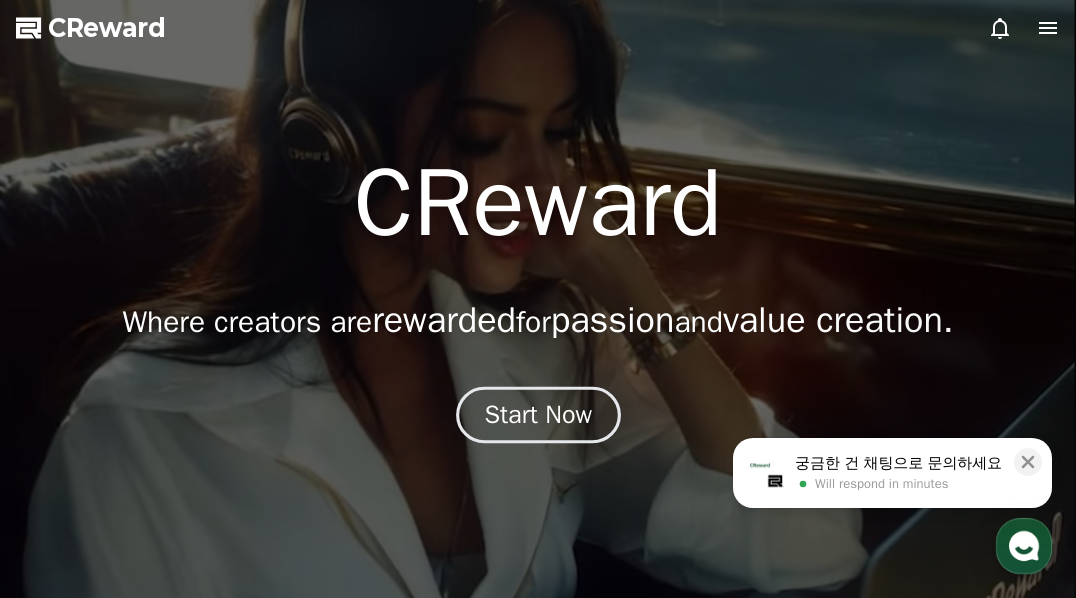 click on "Start Now" at bounding box center [538, 415] 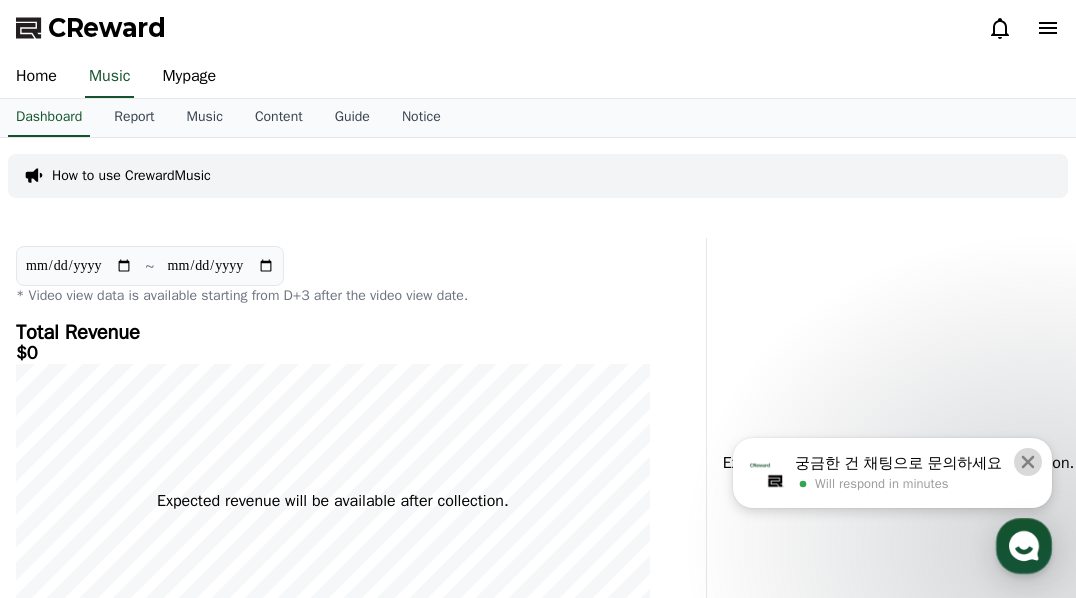 click at bounding box center [1028, 462] 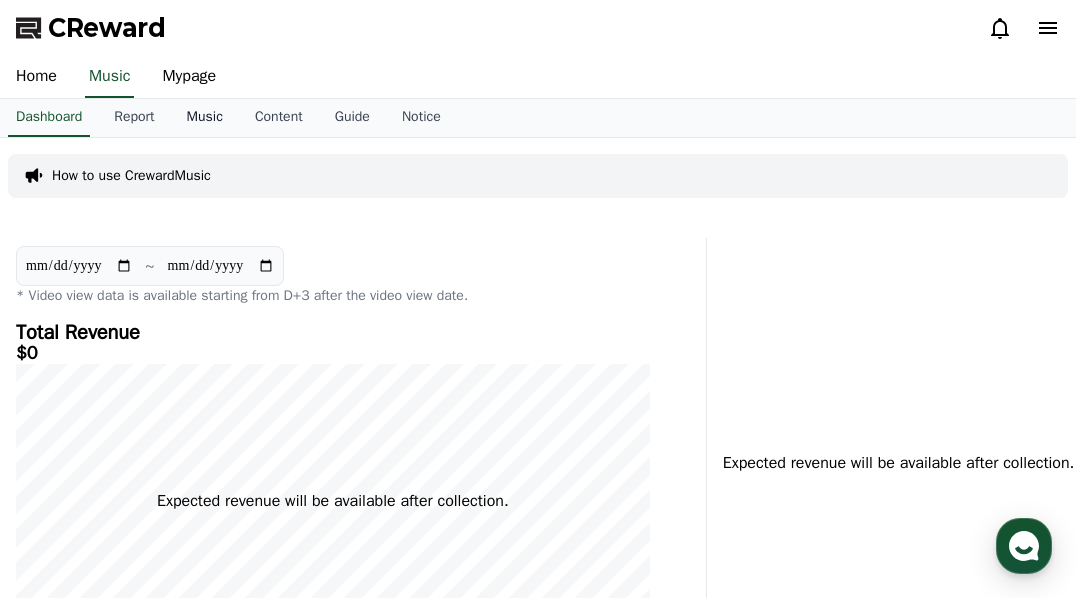 click on "Music" at bounding box center [205, 118] 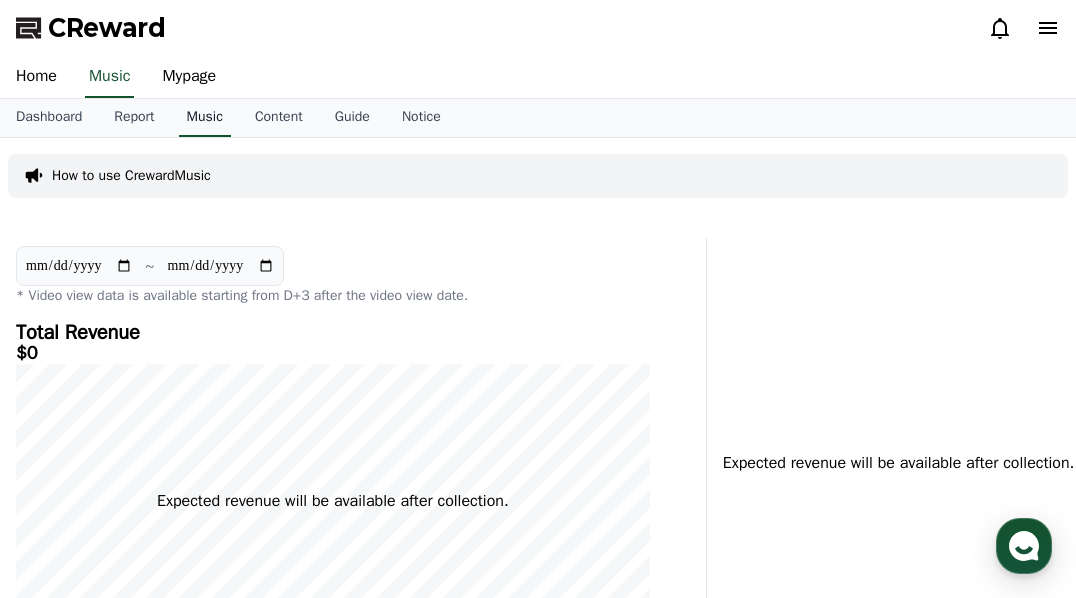 click on "Music" at bounding box center (205, 118) 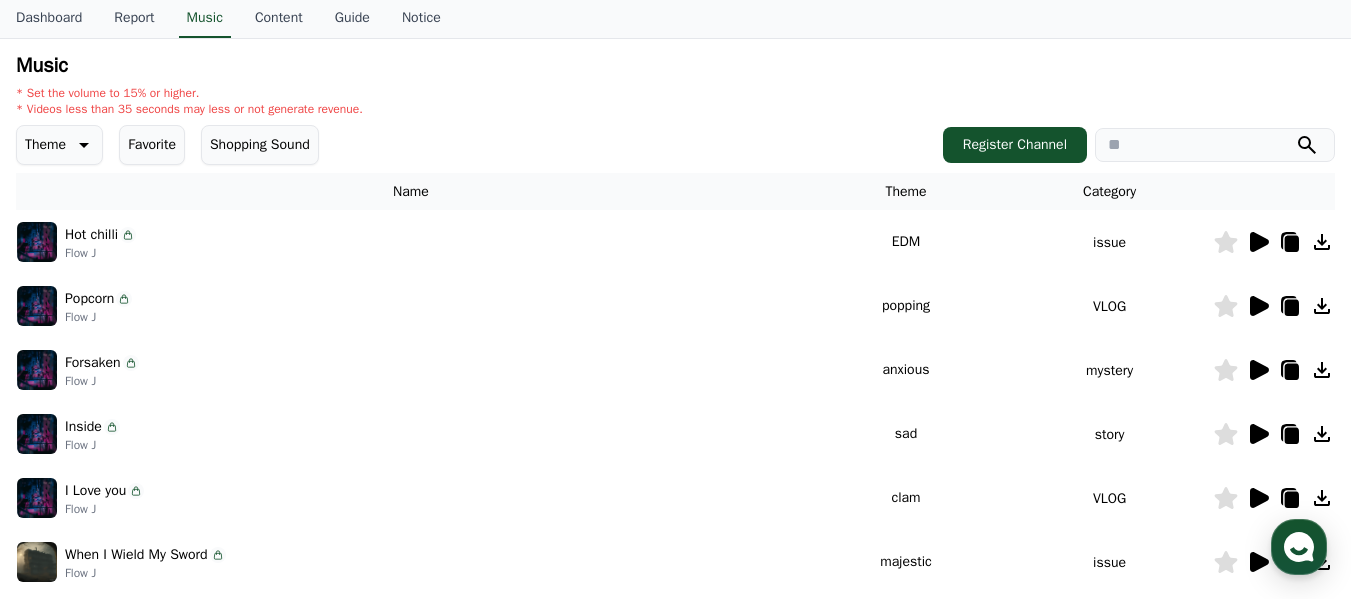 scroll, scrollTop: 200, scrollLeft: 0, axis: vertical 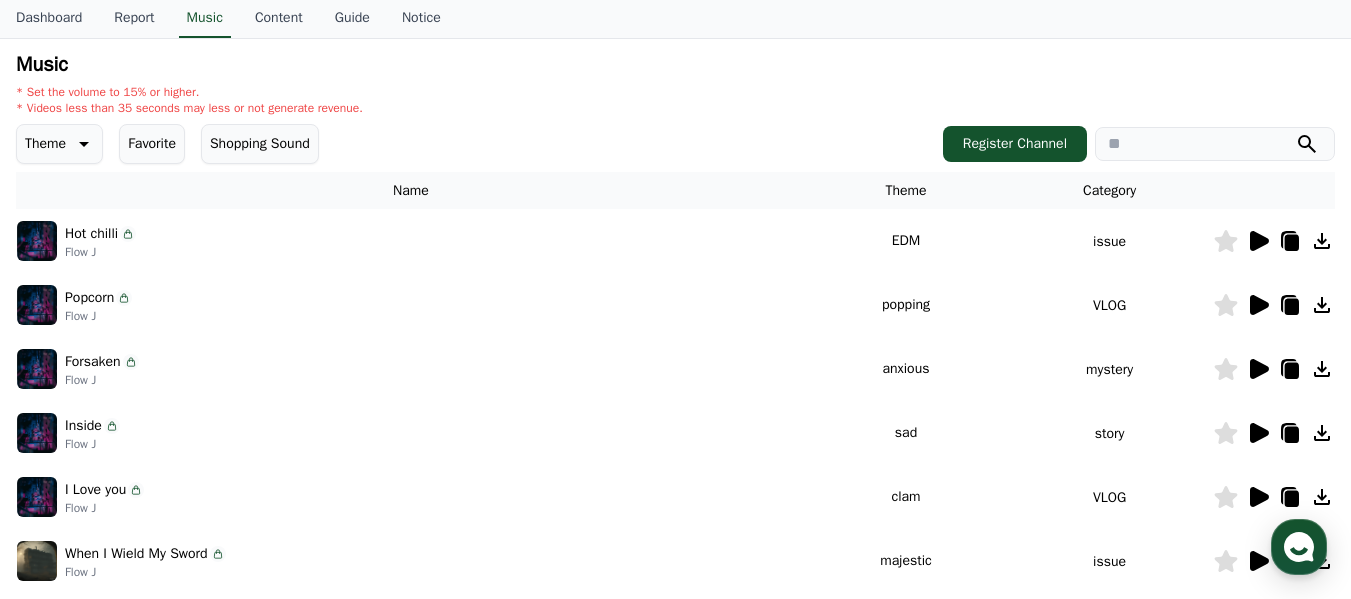 click 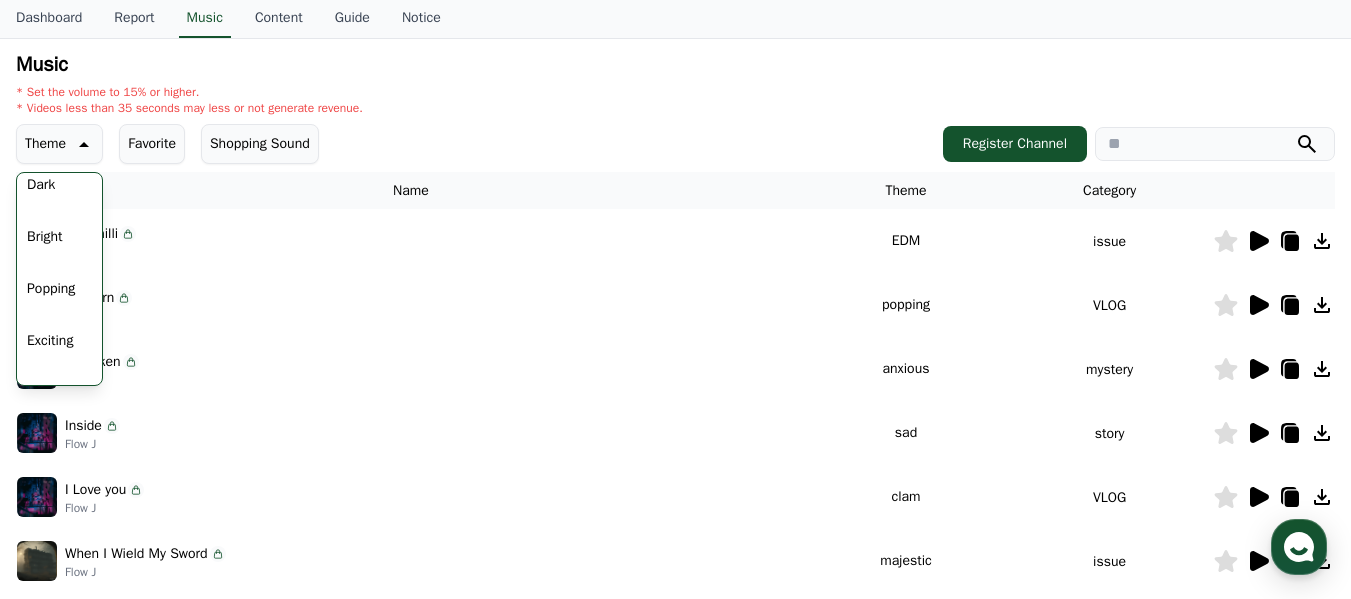 scroll, scrollTop: 100, scrollLeft: 0, axis: vertical 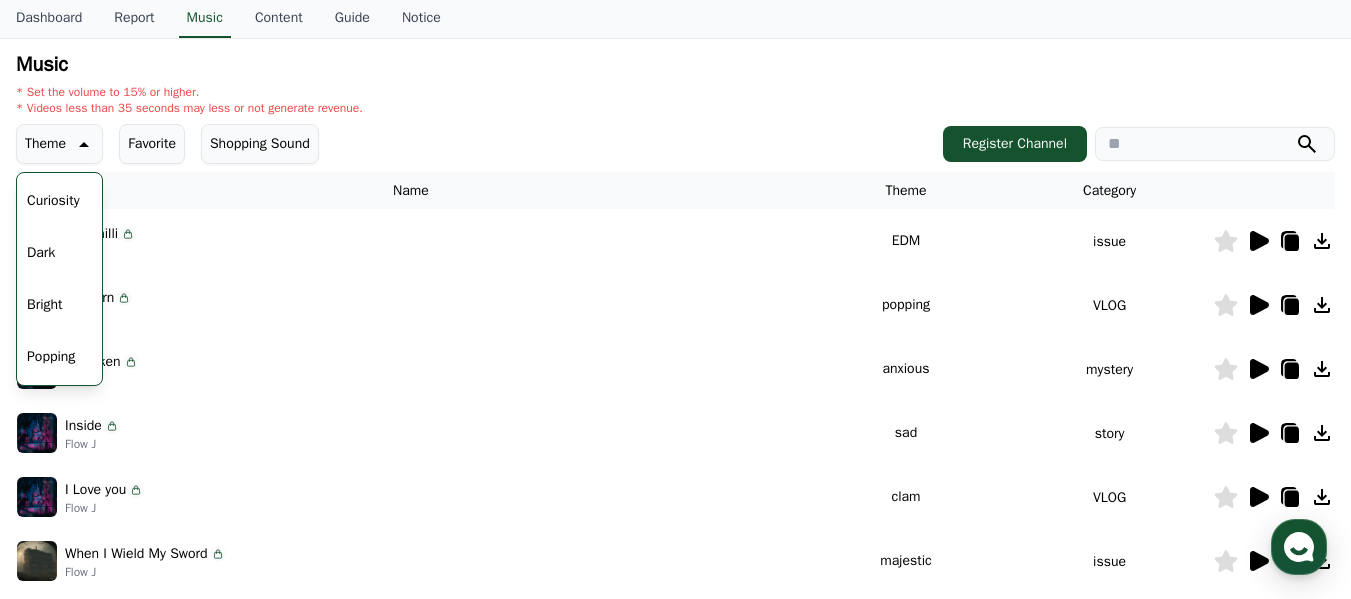 click on "Popping" at bounding box center [51, 357] 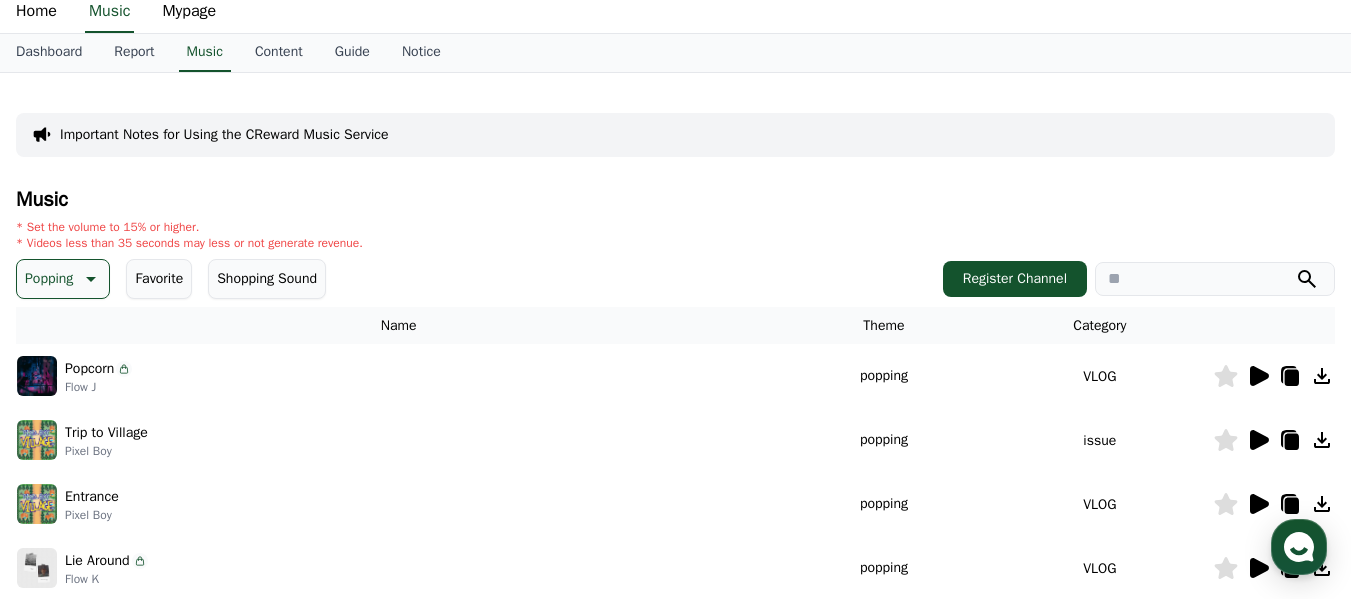 scroll, scrollTop: 100, scrollLeft: 0, axis: vertical 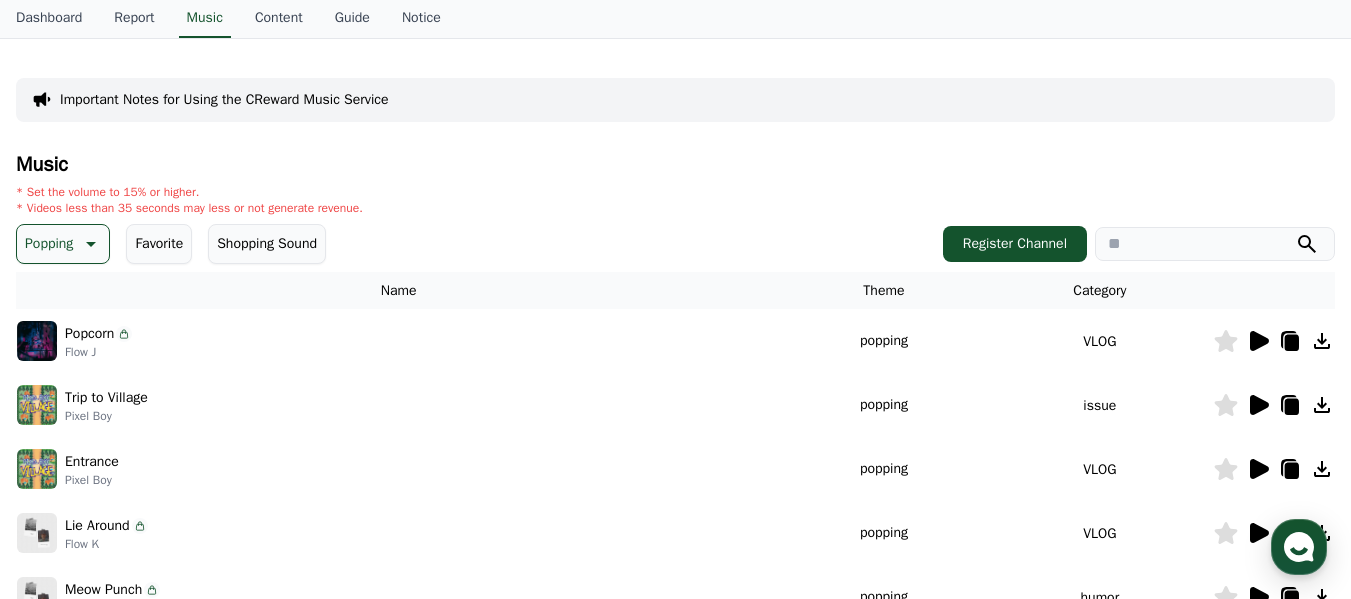 click at bounding box center [1274, 341] 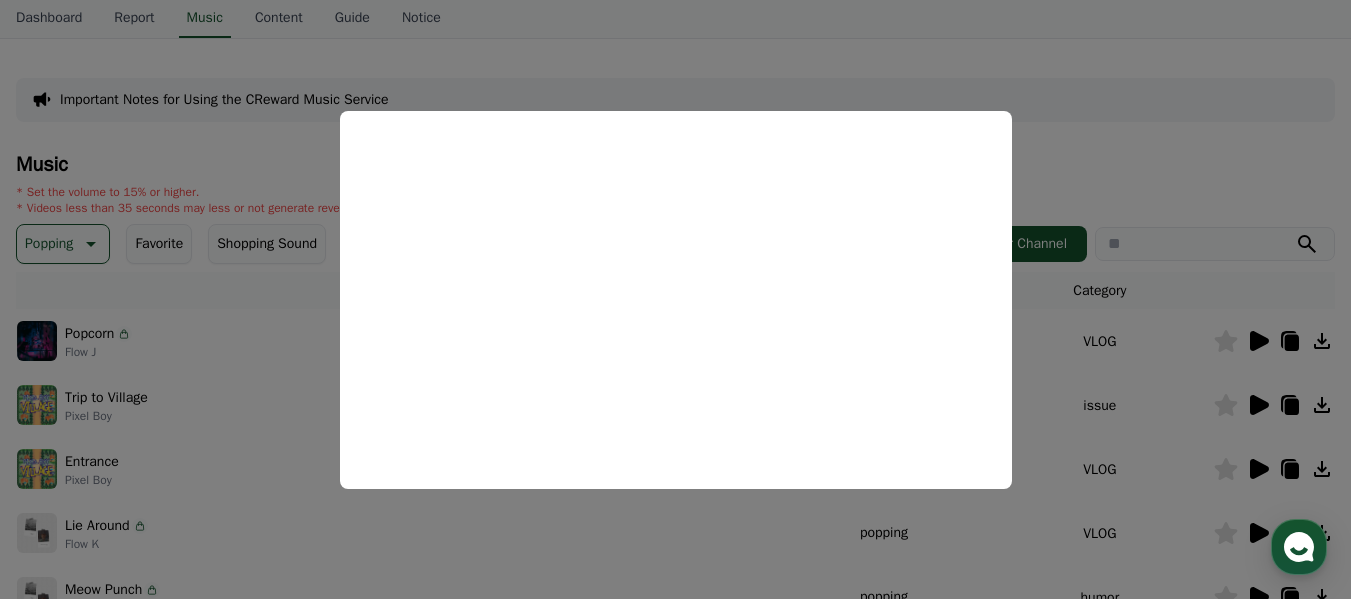 click at bounding box center (675, 299) 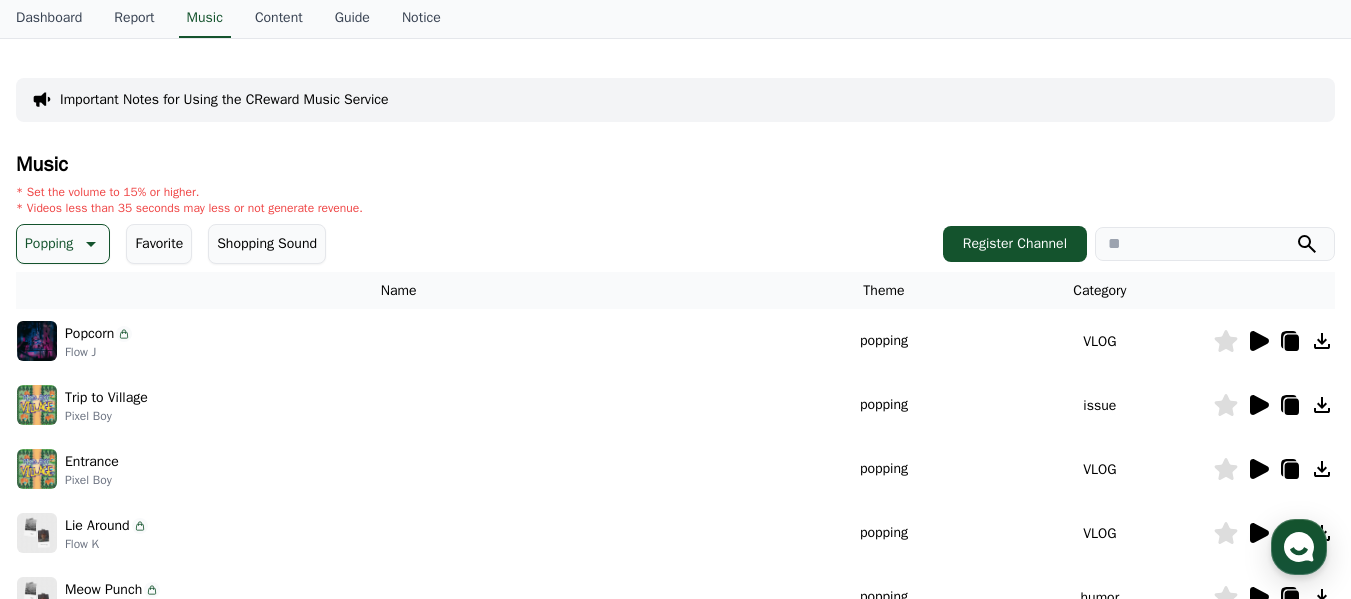 click 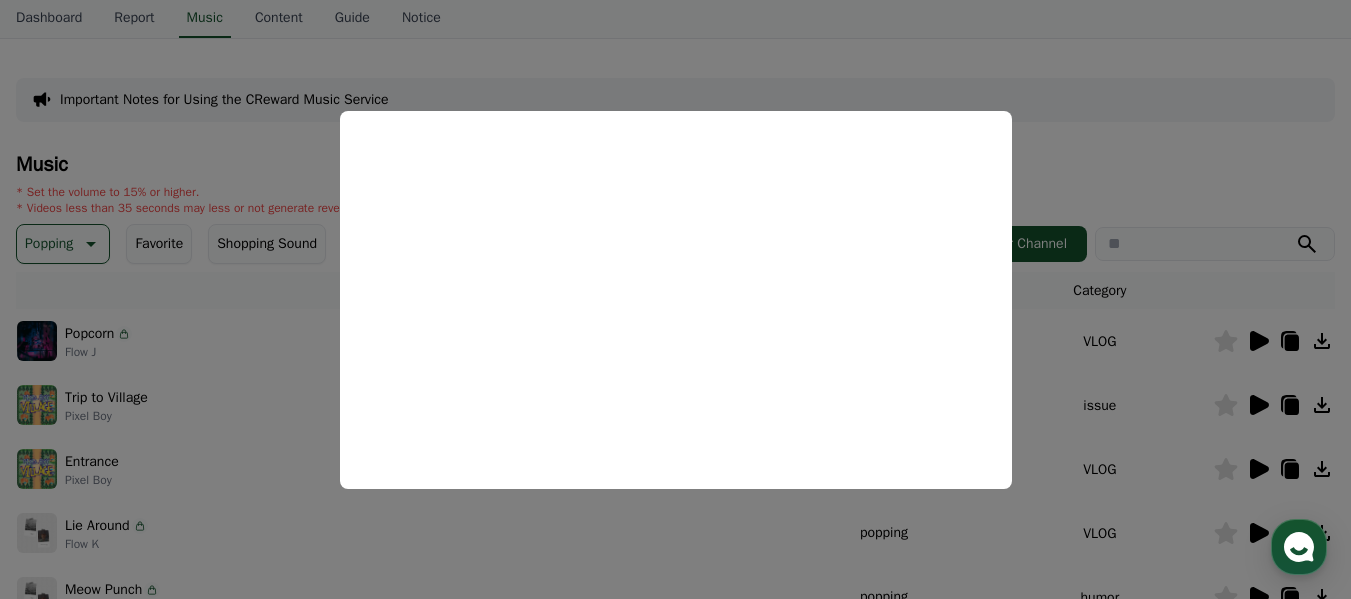 click at bounding box center (675, 299) 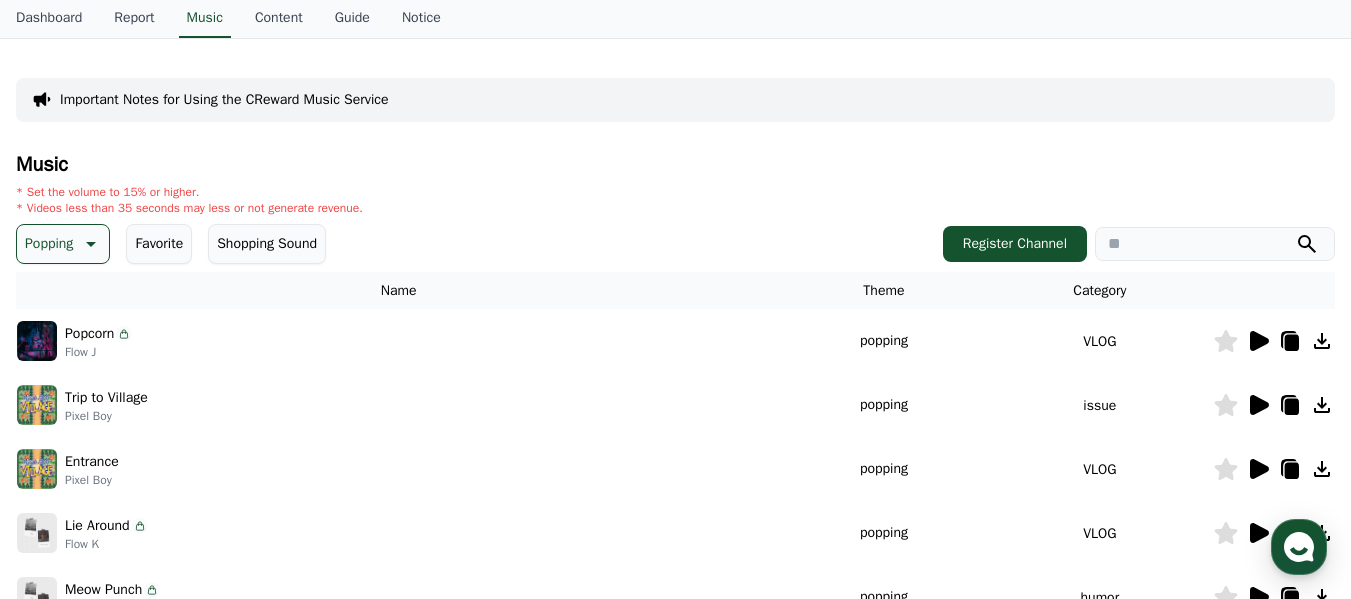 click 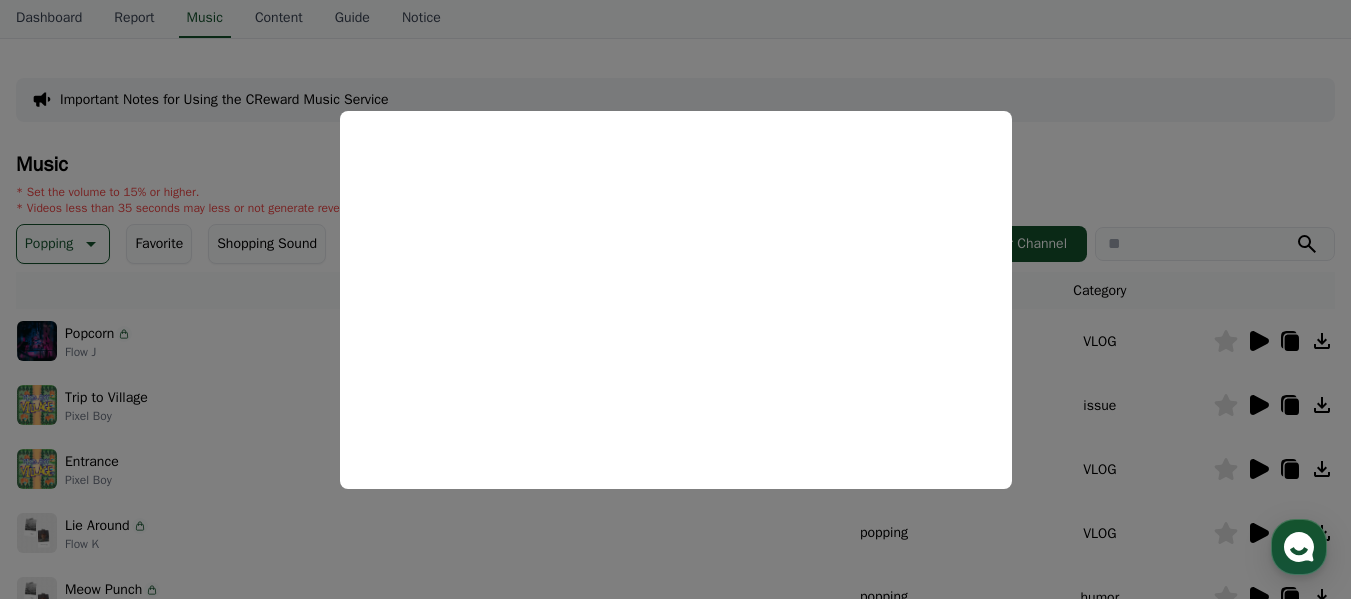click at bounding box center (675, 299) 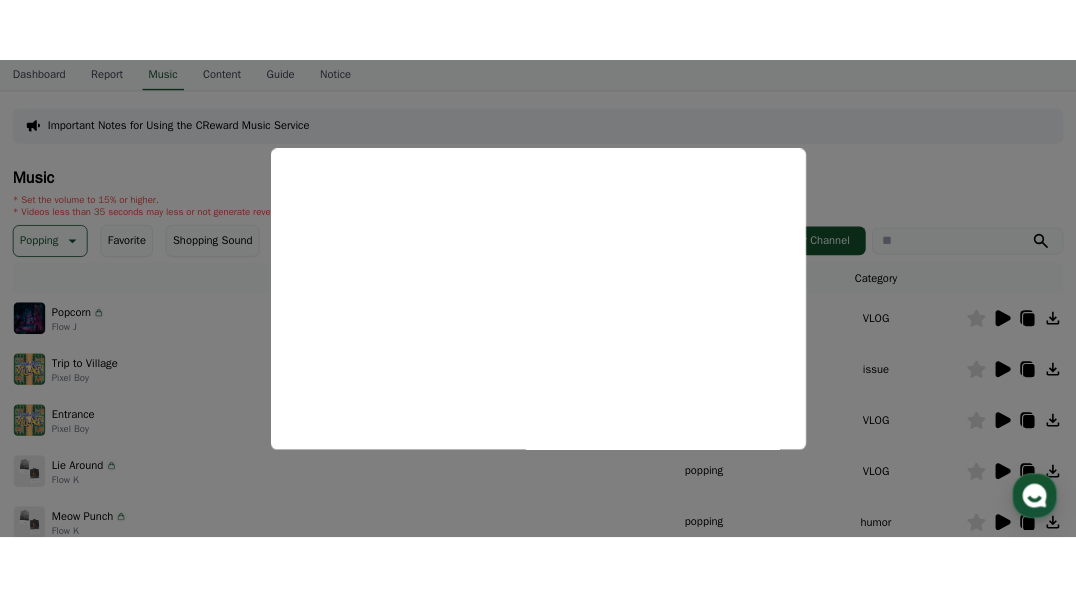 scroll, scrollTop: 400, scrollLeft: 0, axis: vertical 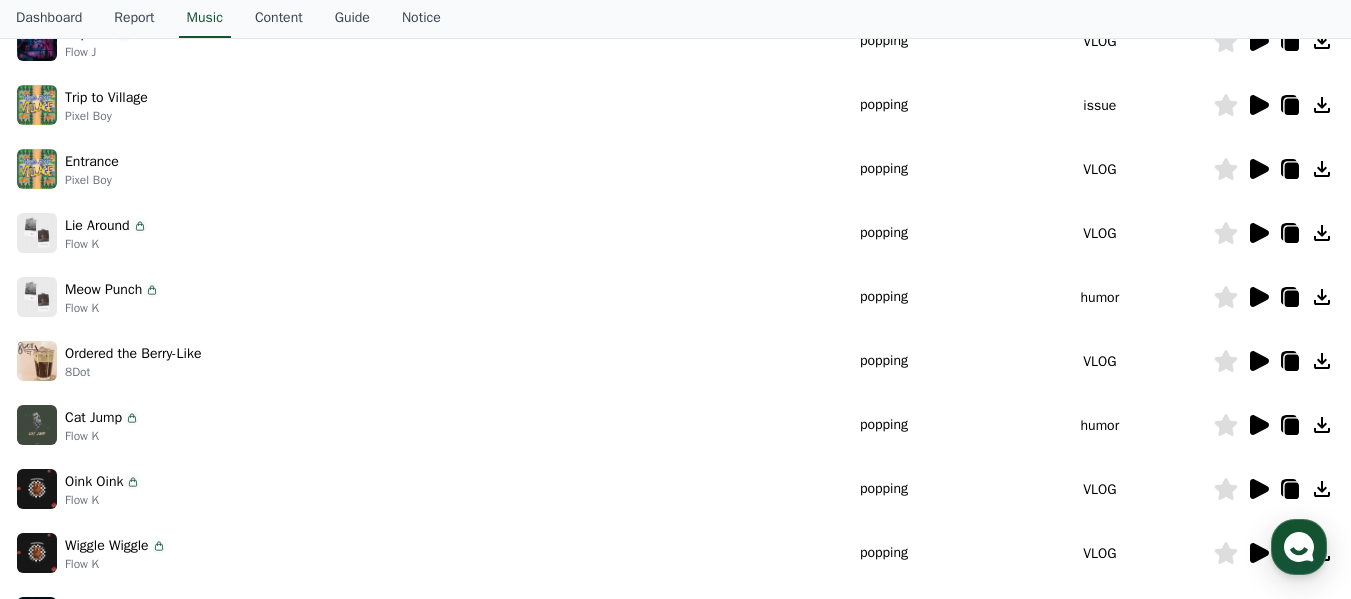 click 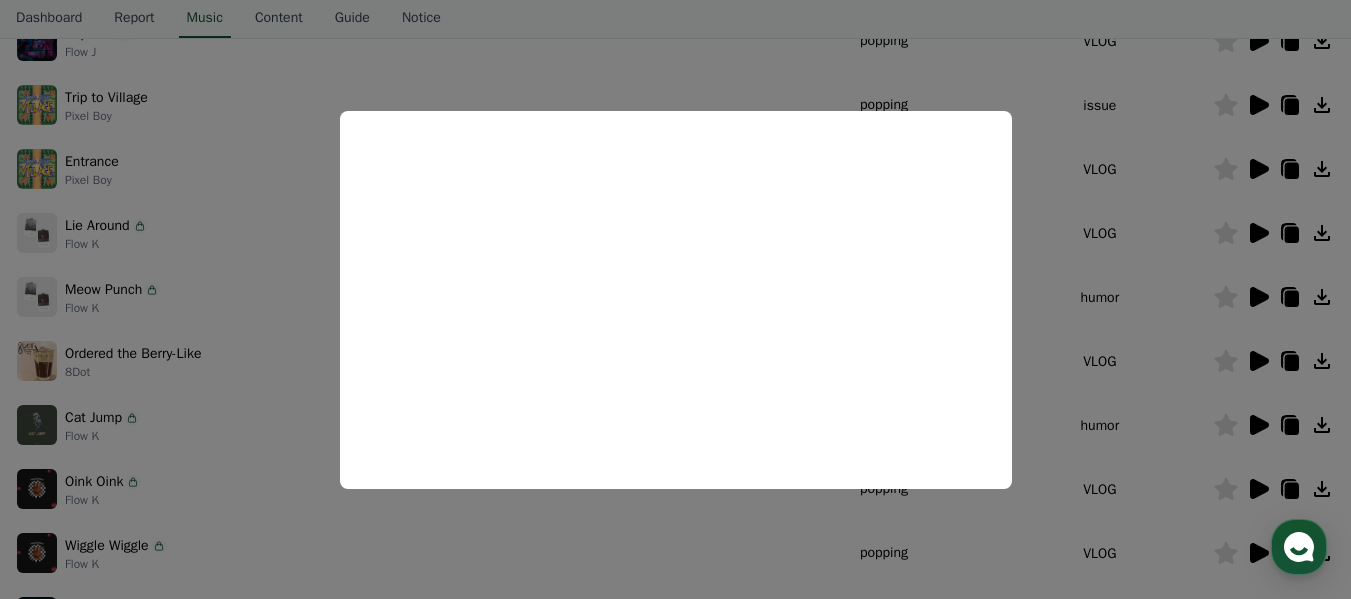 click at bounding box center (675, 299) 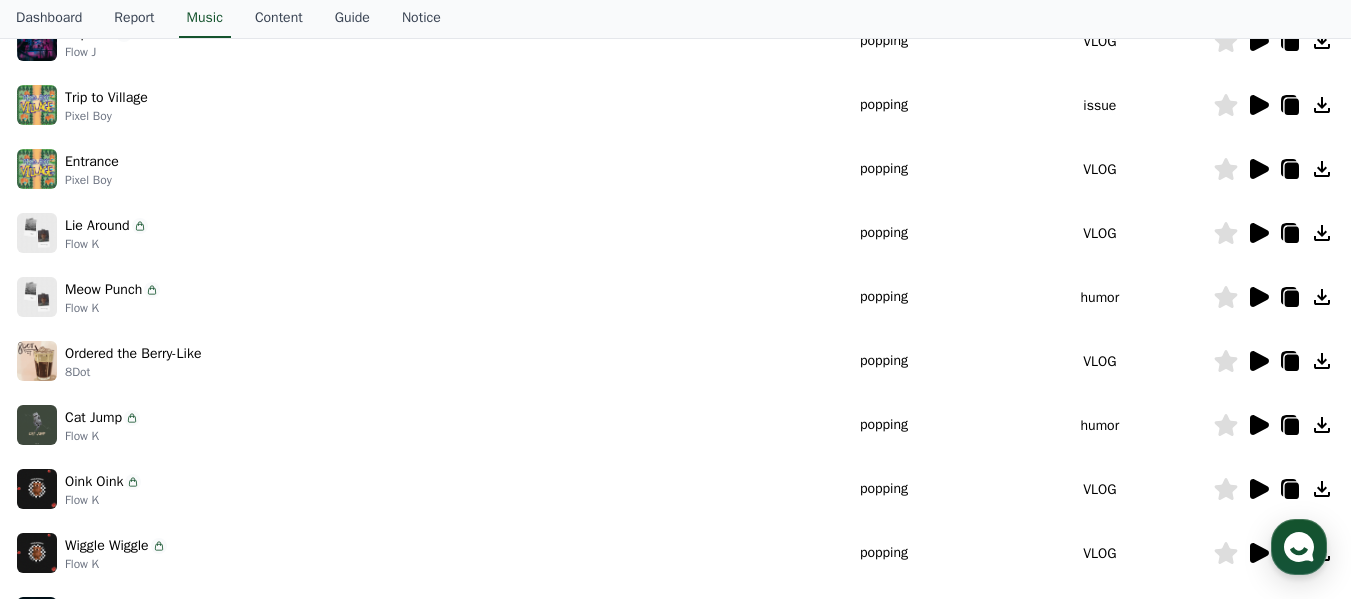 click 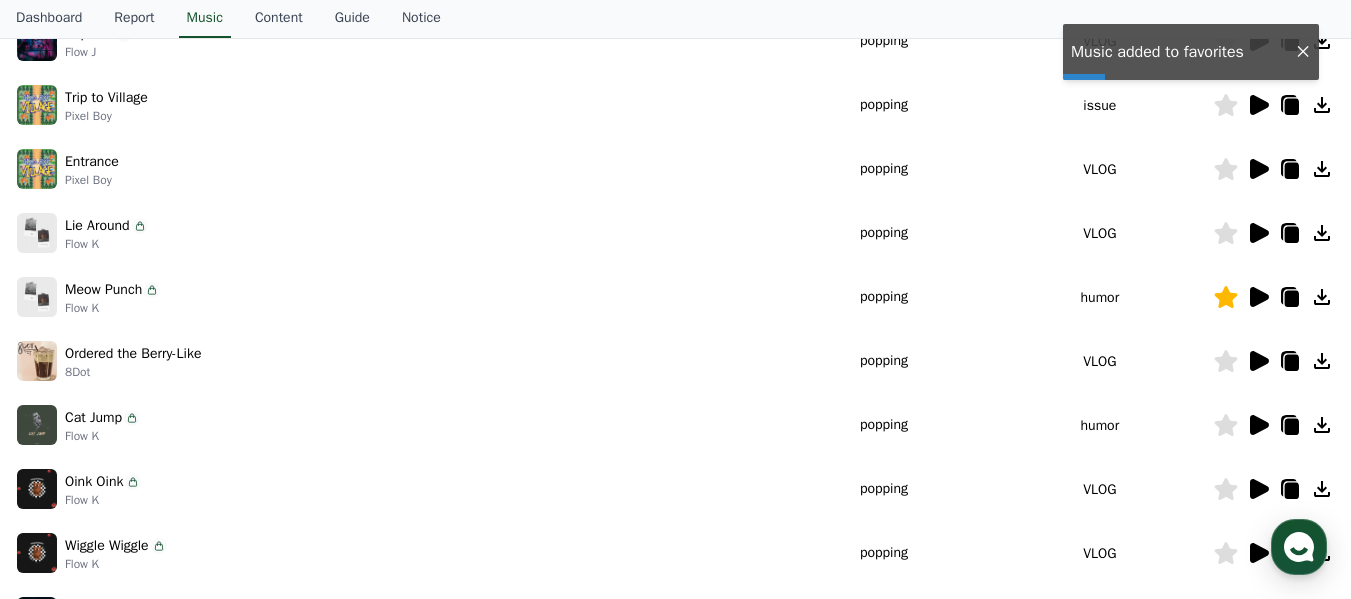 click 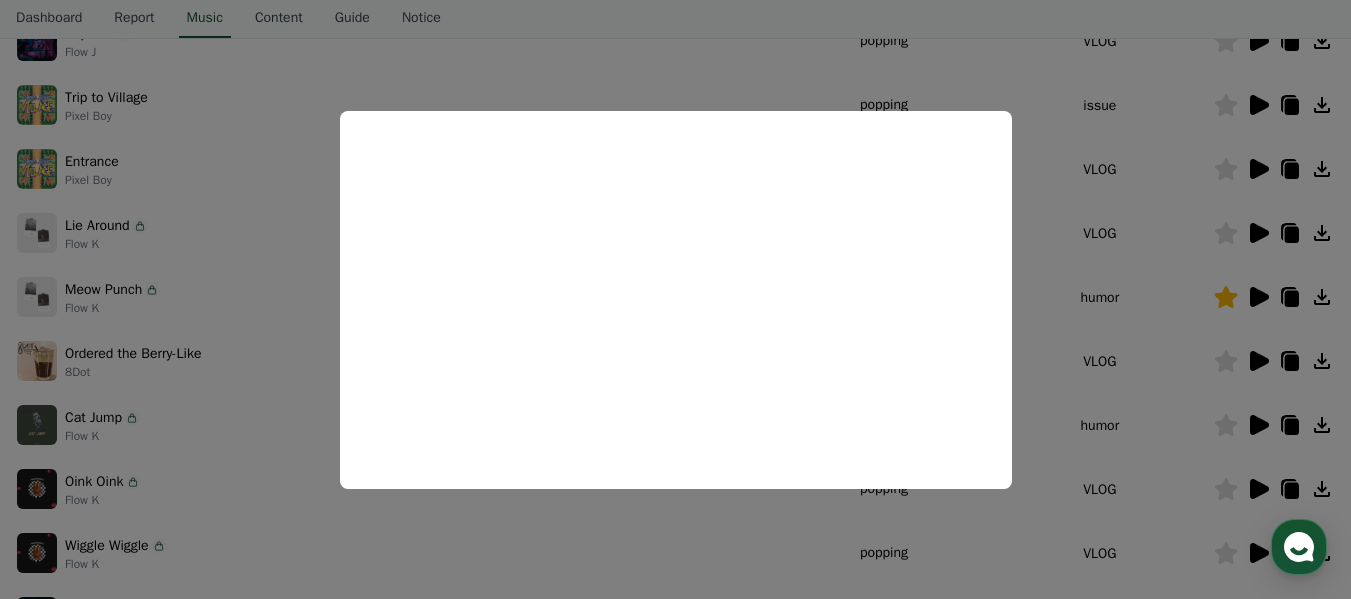 click at bounding box center [675, 299] 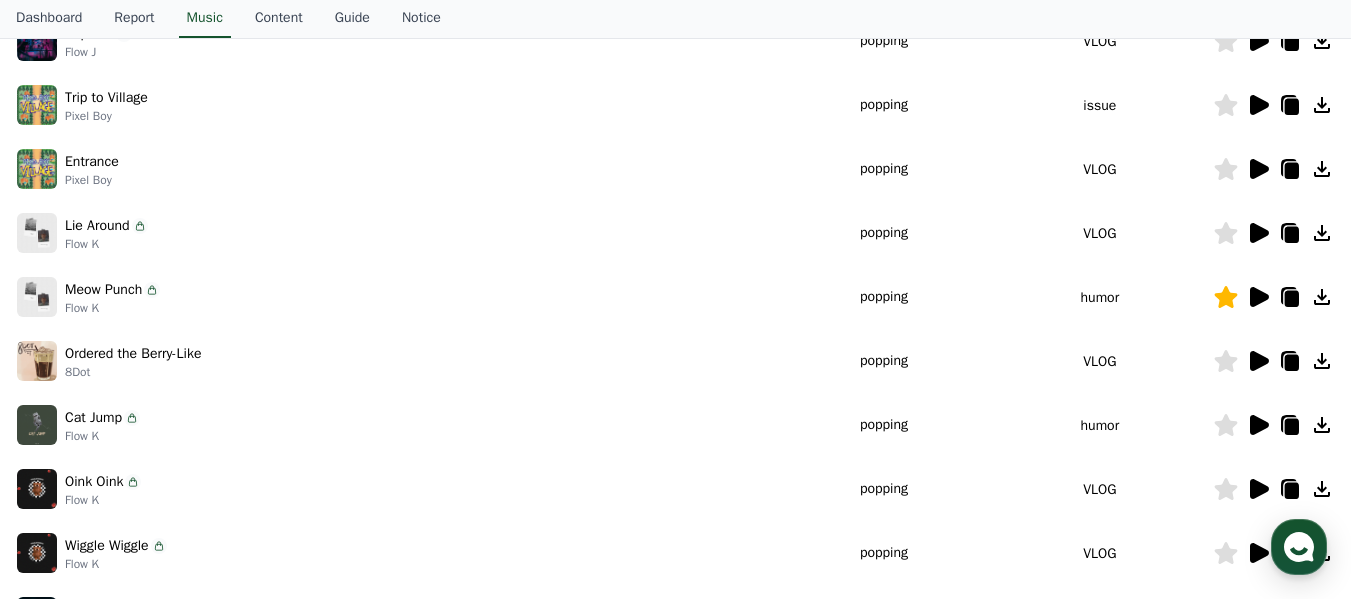 click 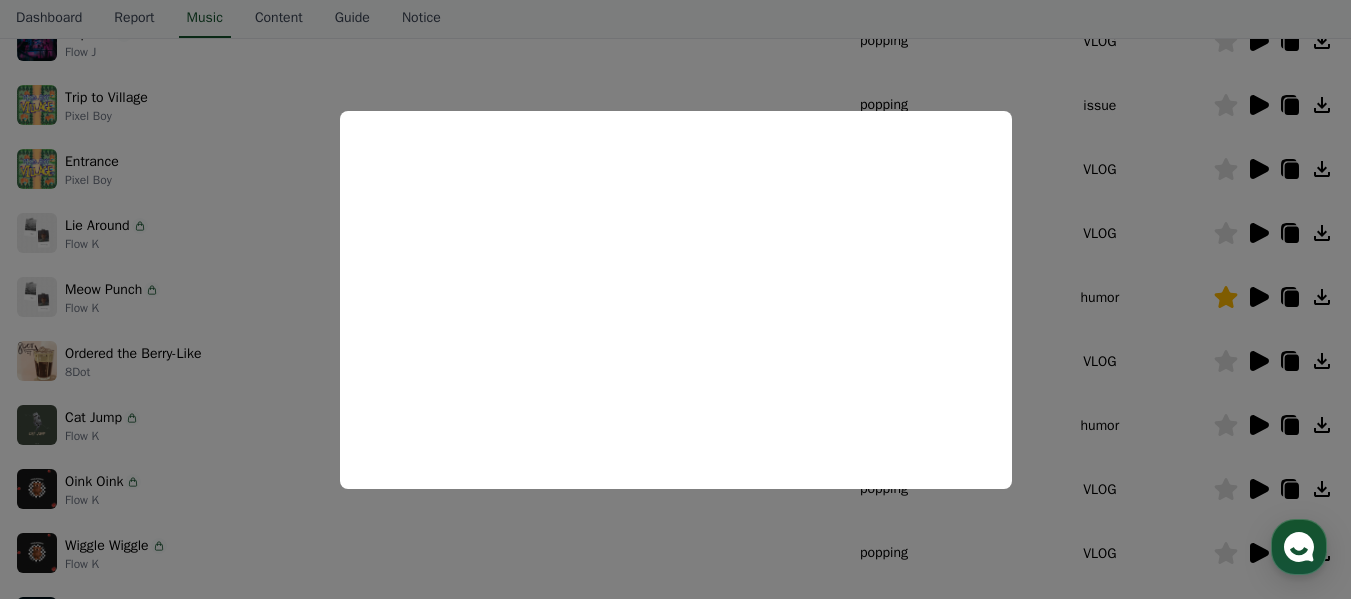 drag, startPoint x: 1049, startPoint y: 223, endPoint x: 1065, endPoint y: 254, distance: 34.88553 